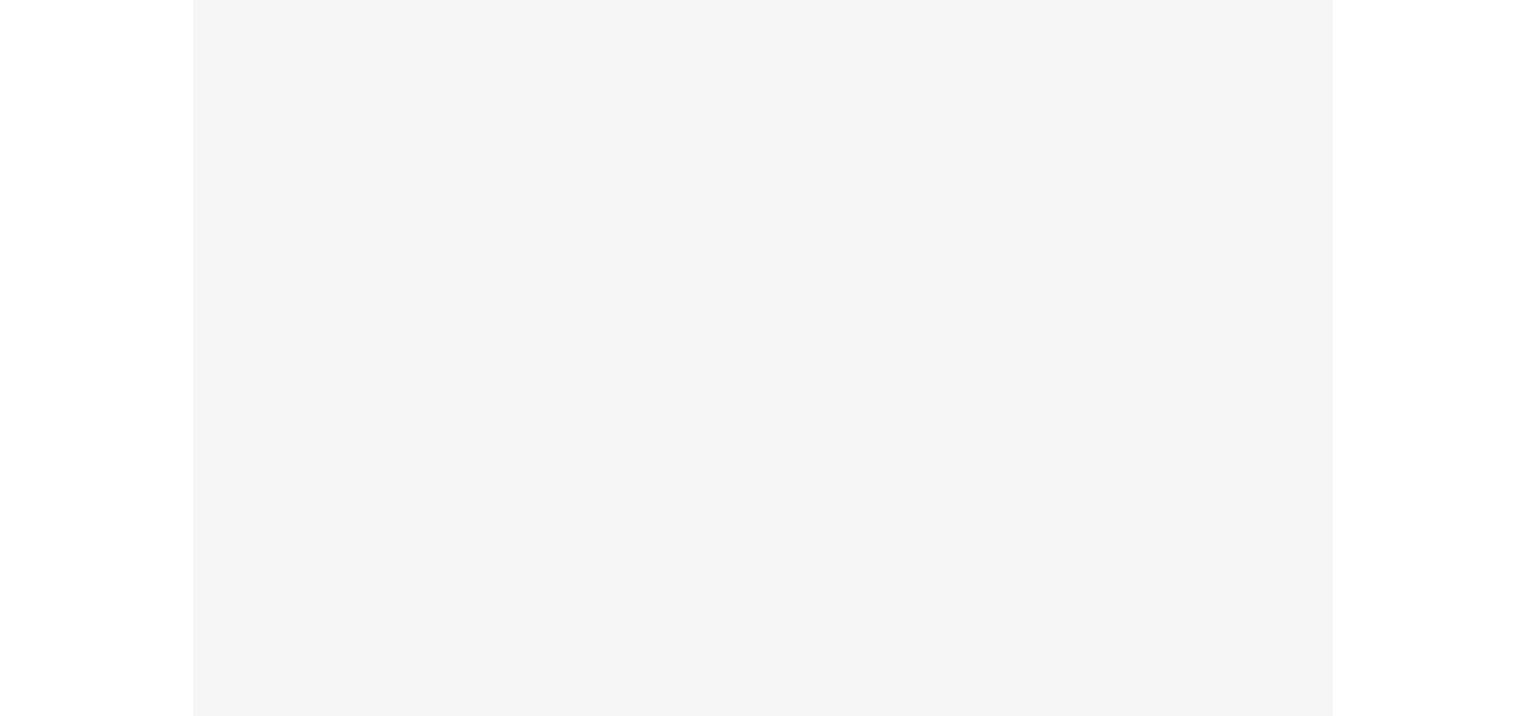 scroll, scrollTop: 0, scrollLeft: 0, axis: both 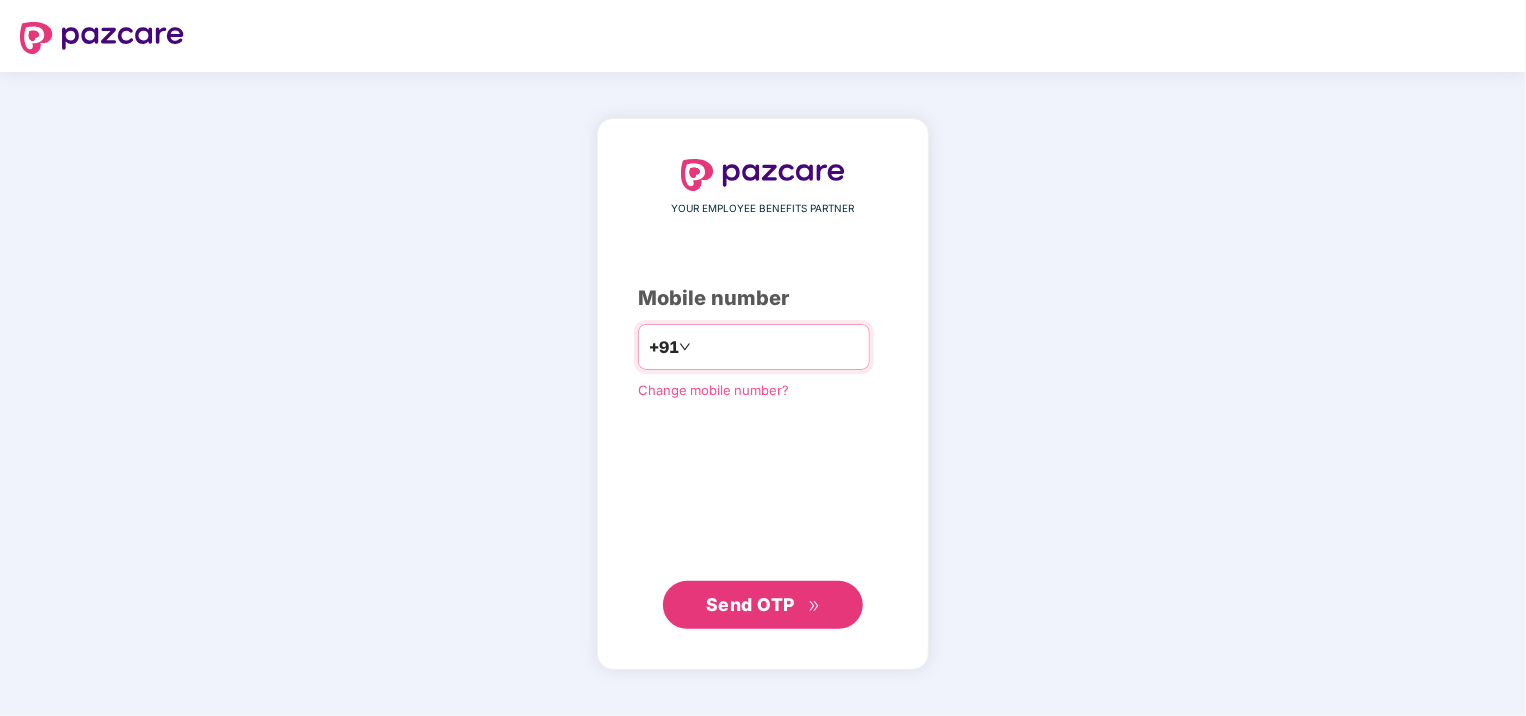 click at bounding box center [777, 347] 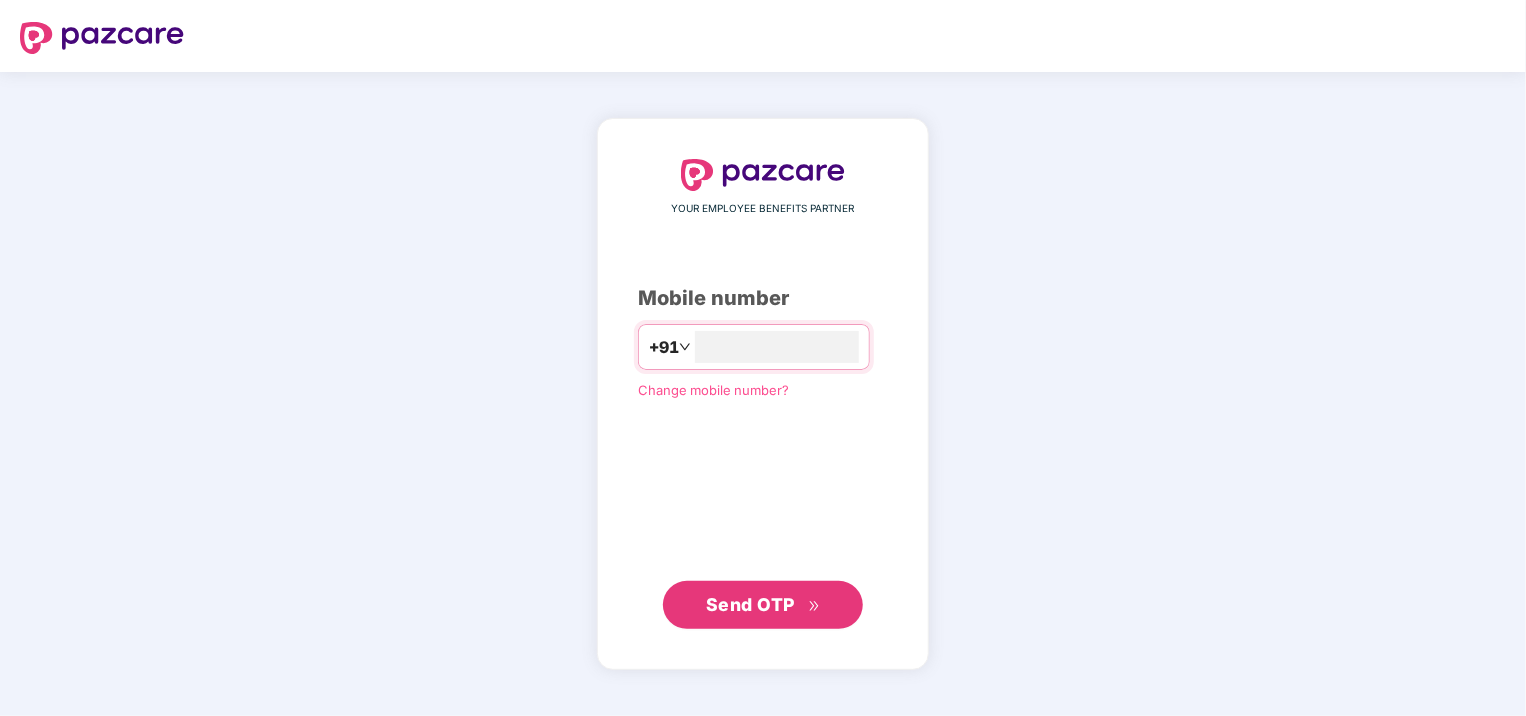 type on "**********" 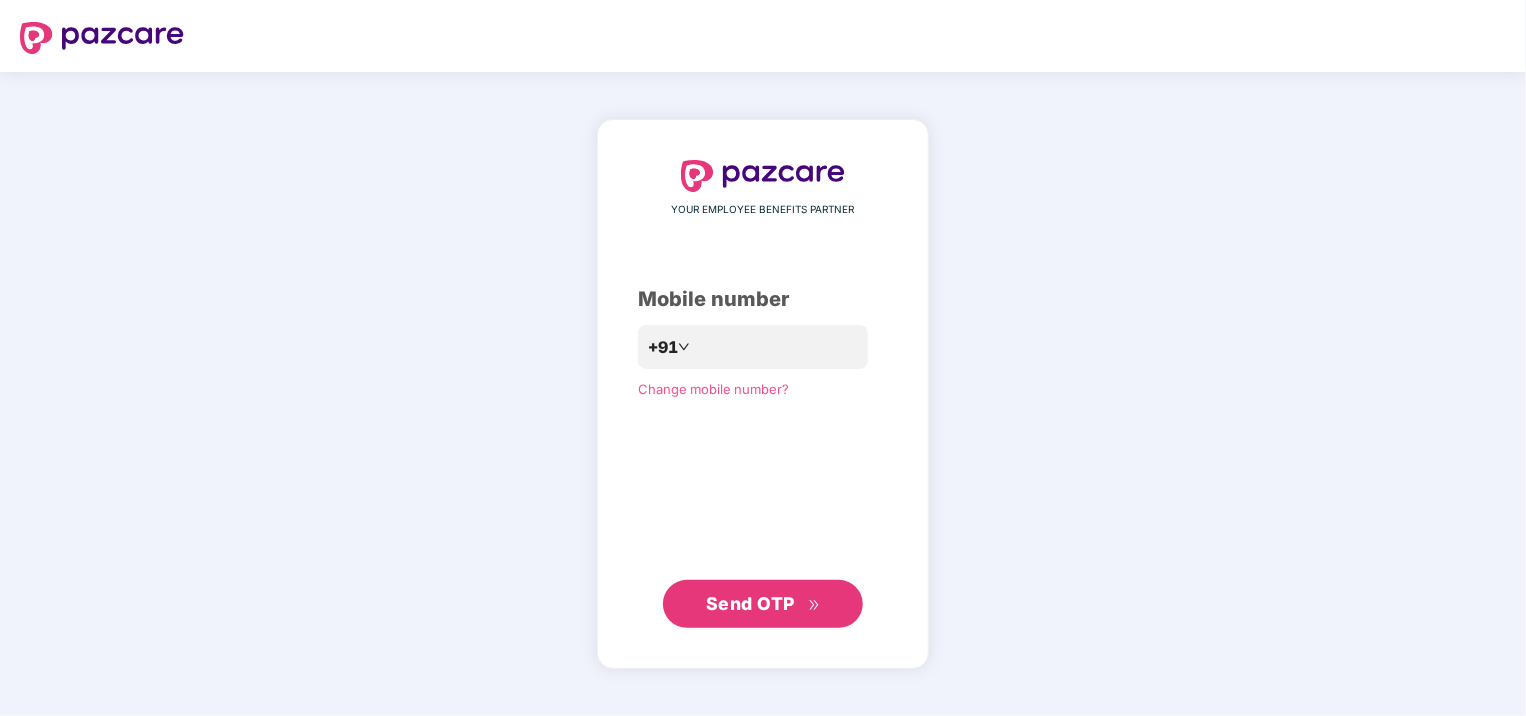 click on "Send OTP" at bounding box center (750, 603) 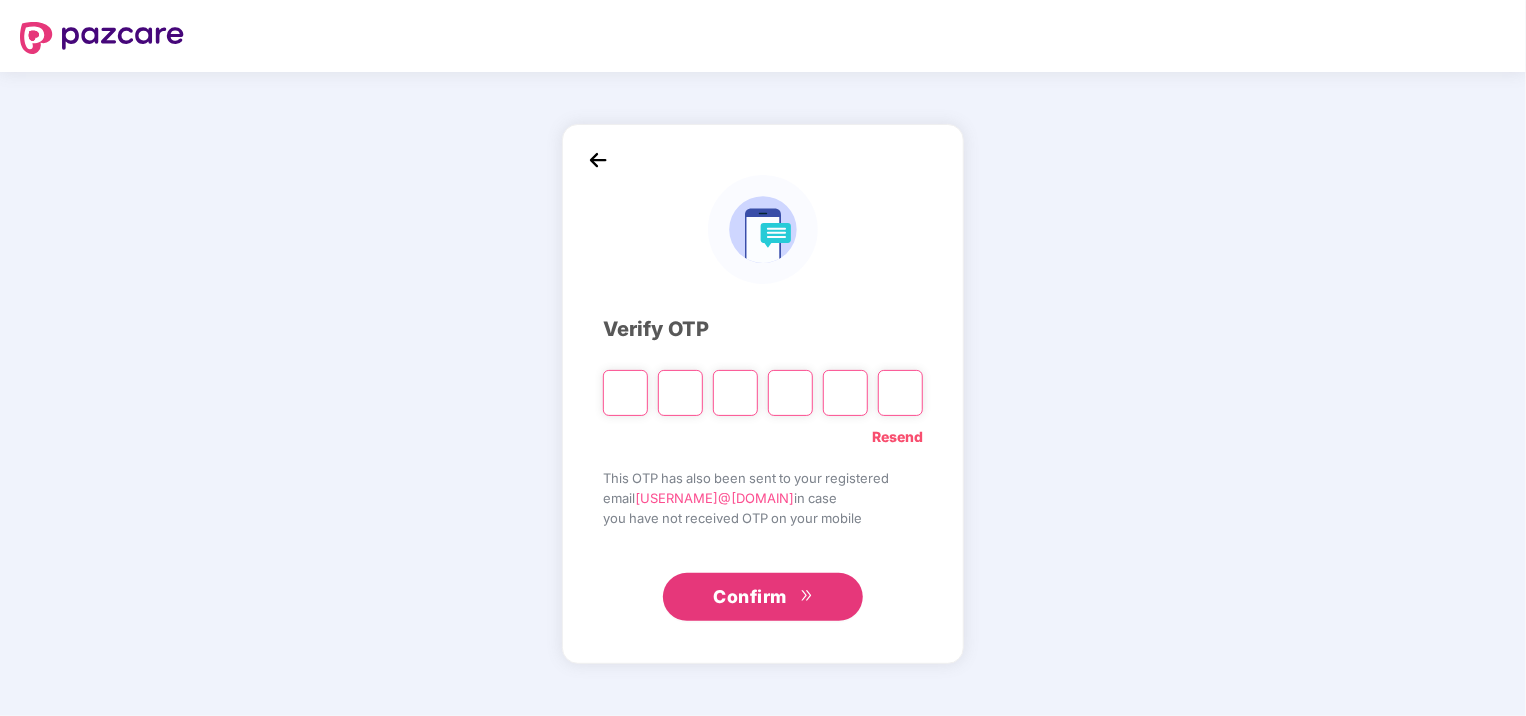 click at bounding box center [625, 393] 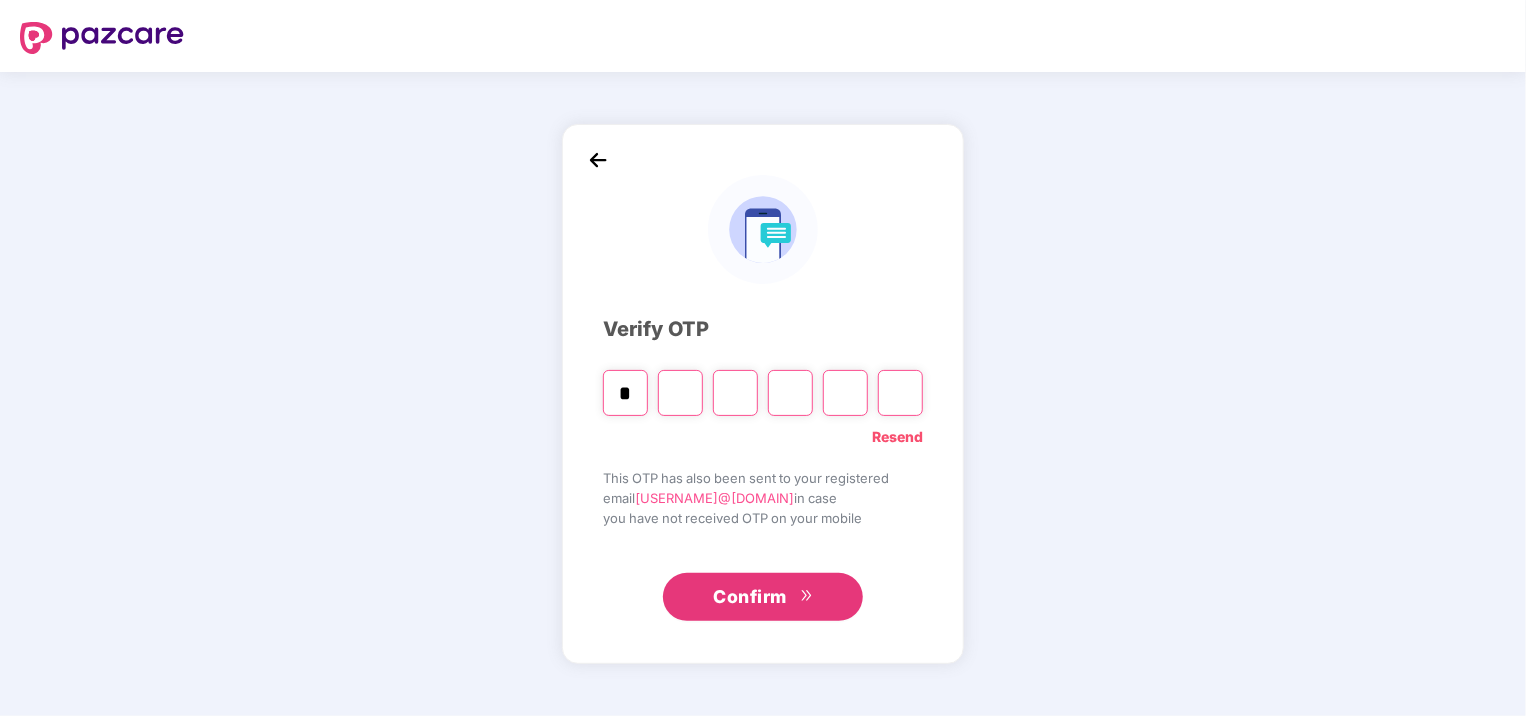 type on "*" 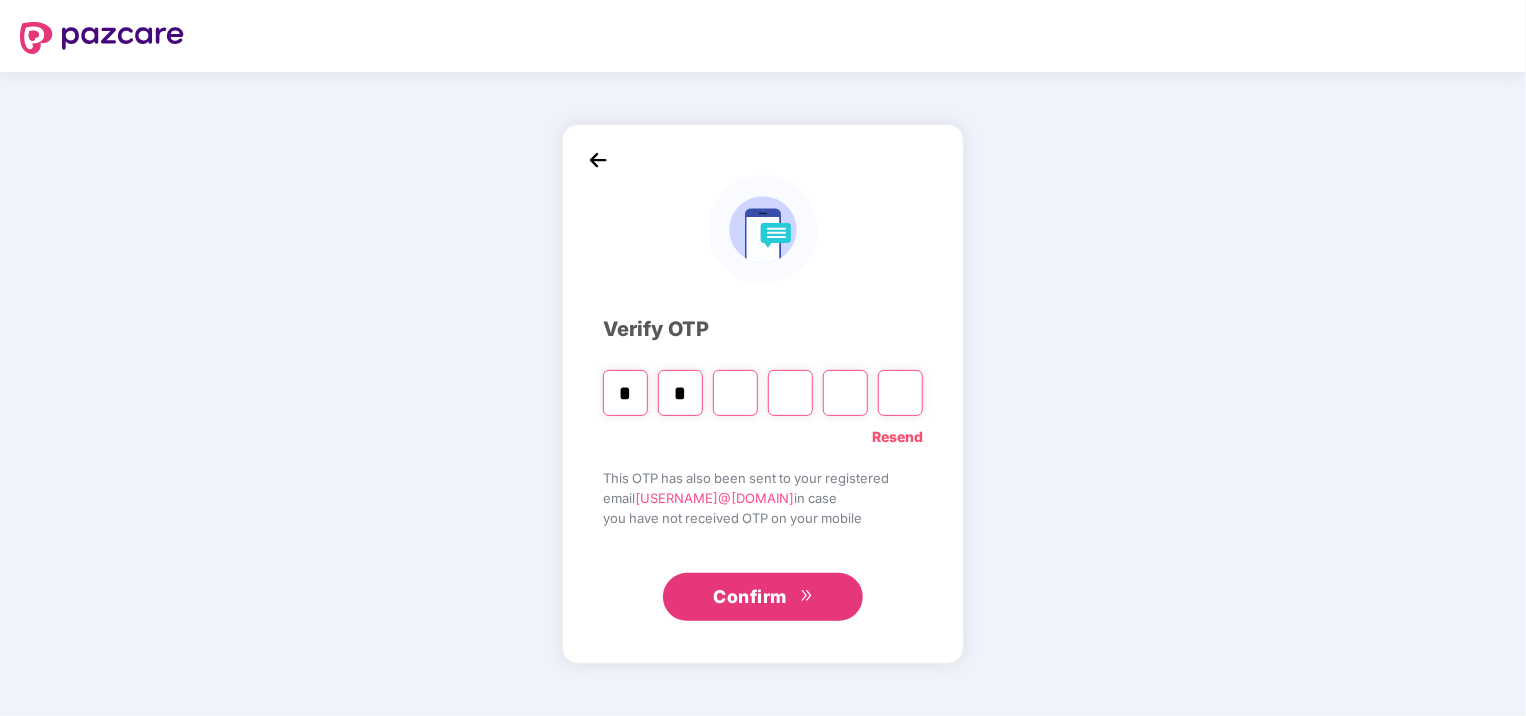 type on "*" 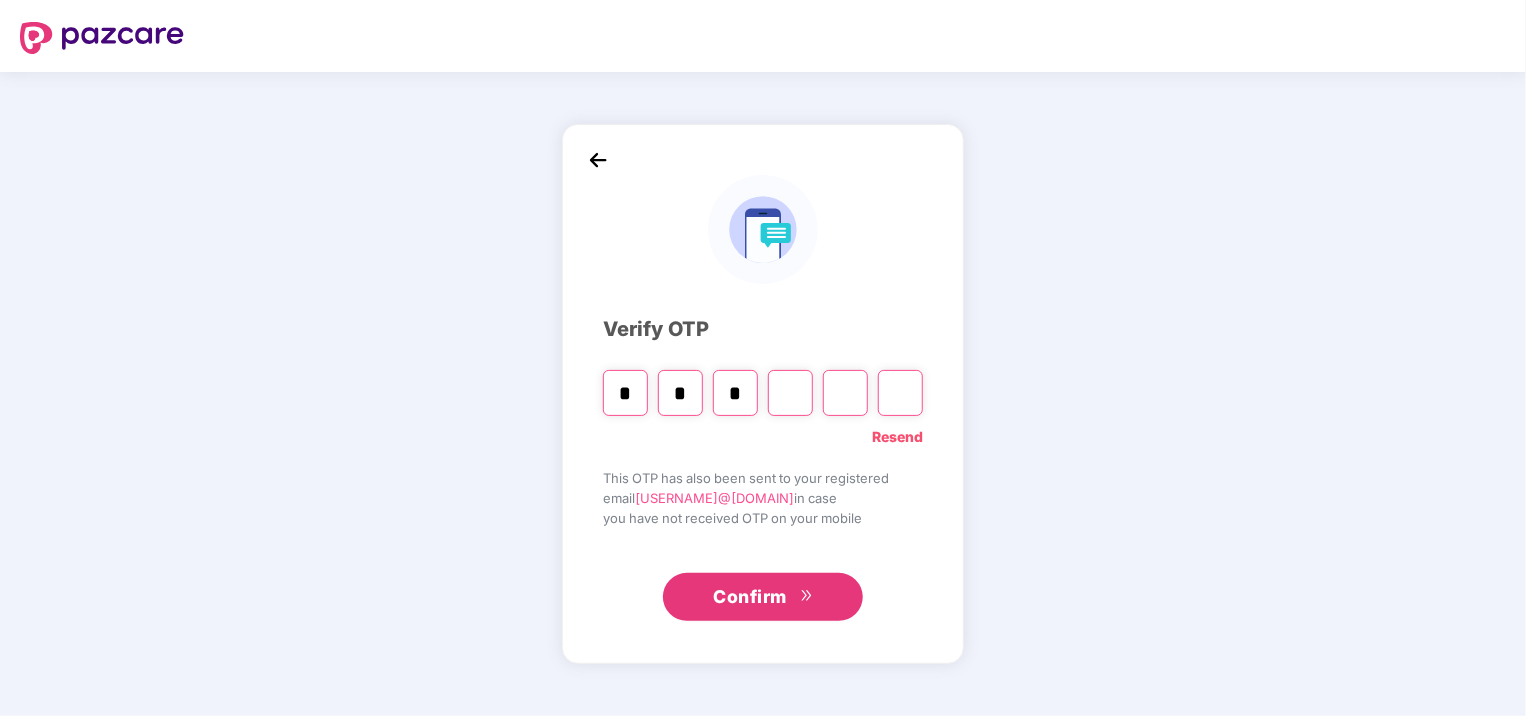 type on "*" 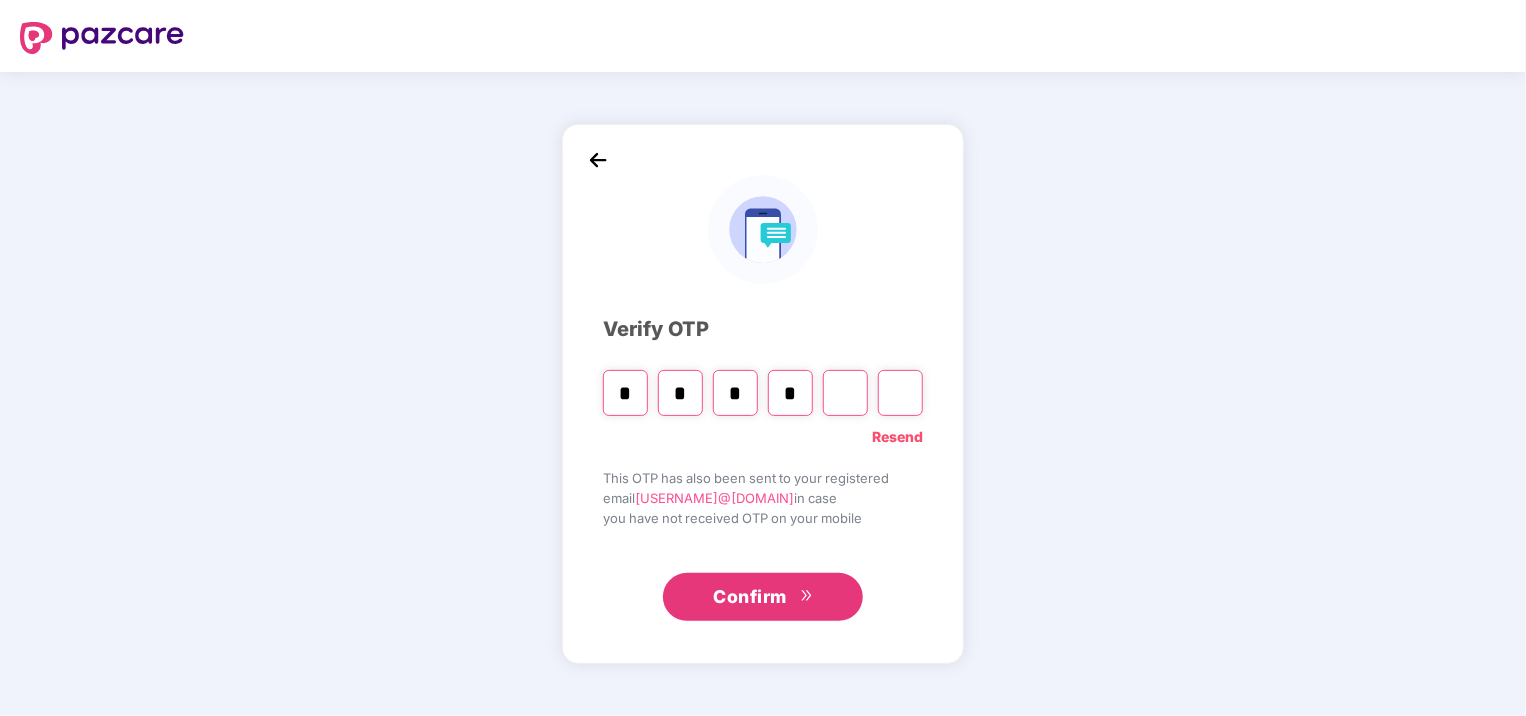 type on "*" 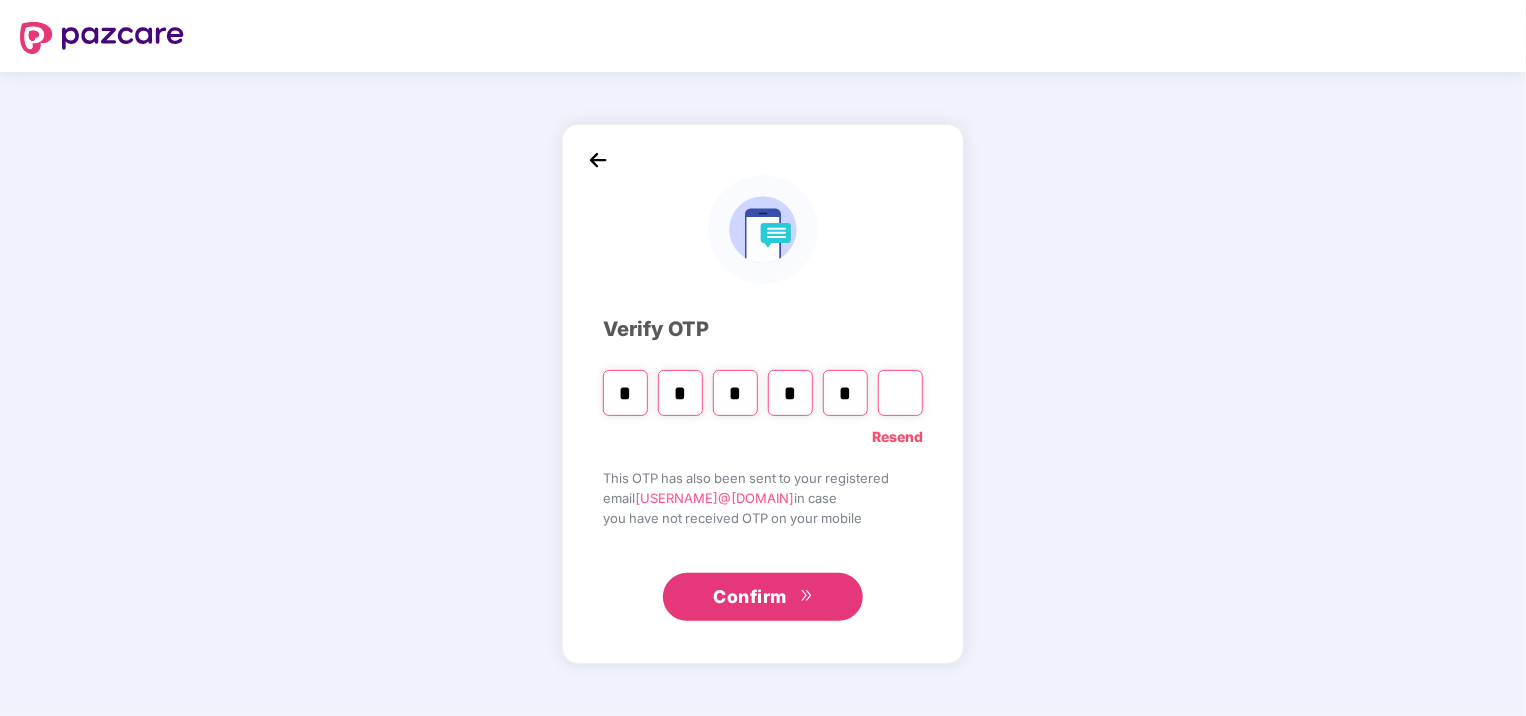 type on "*" 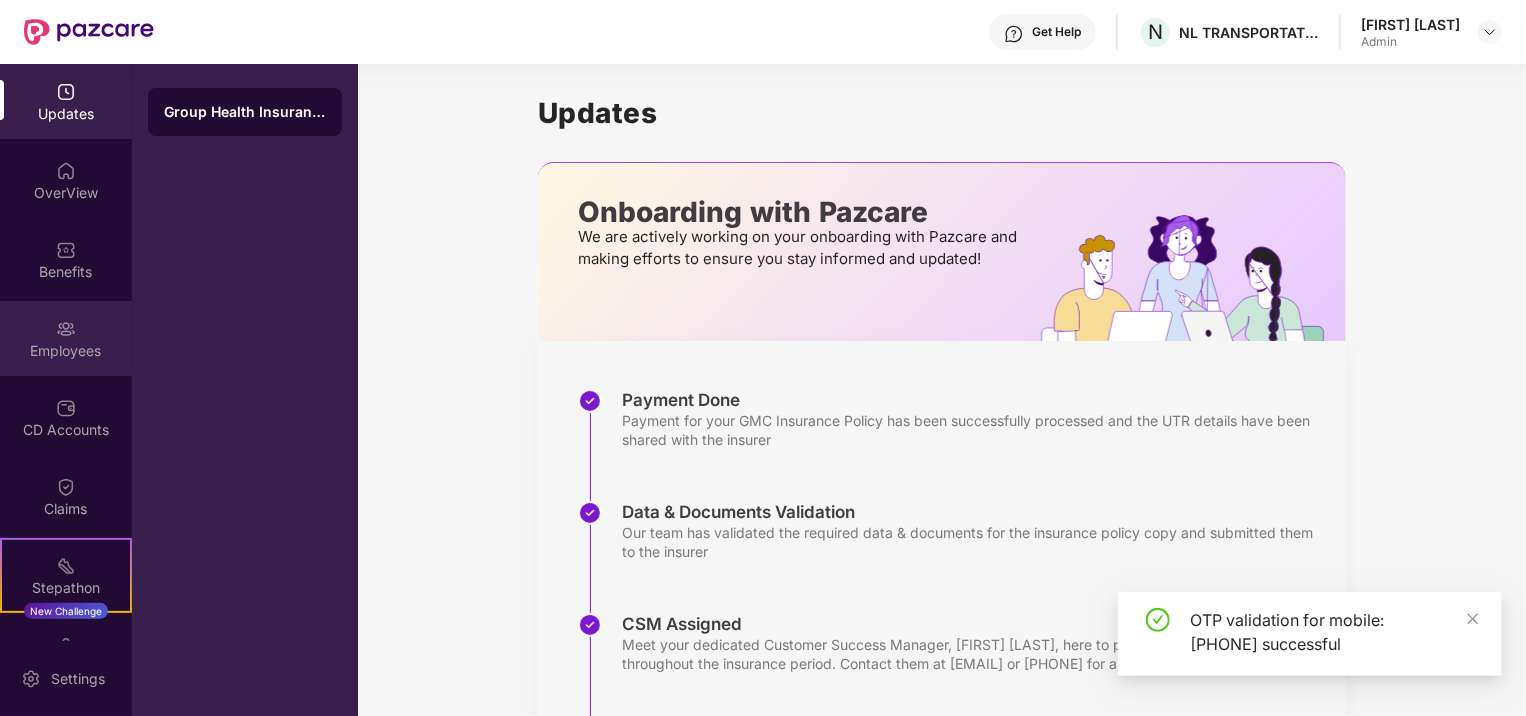 click on "Employees" at bounding box center [66, 351] 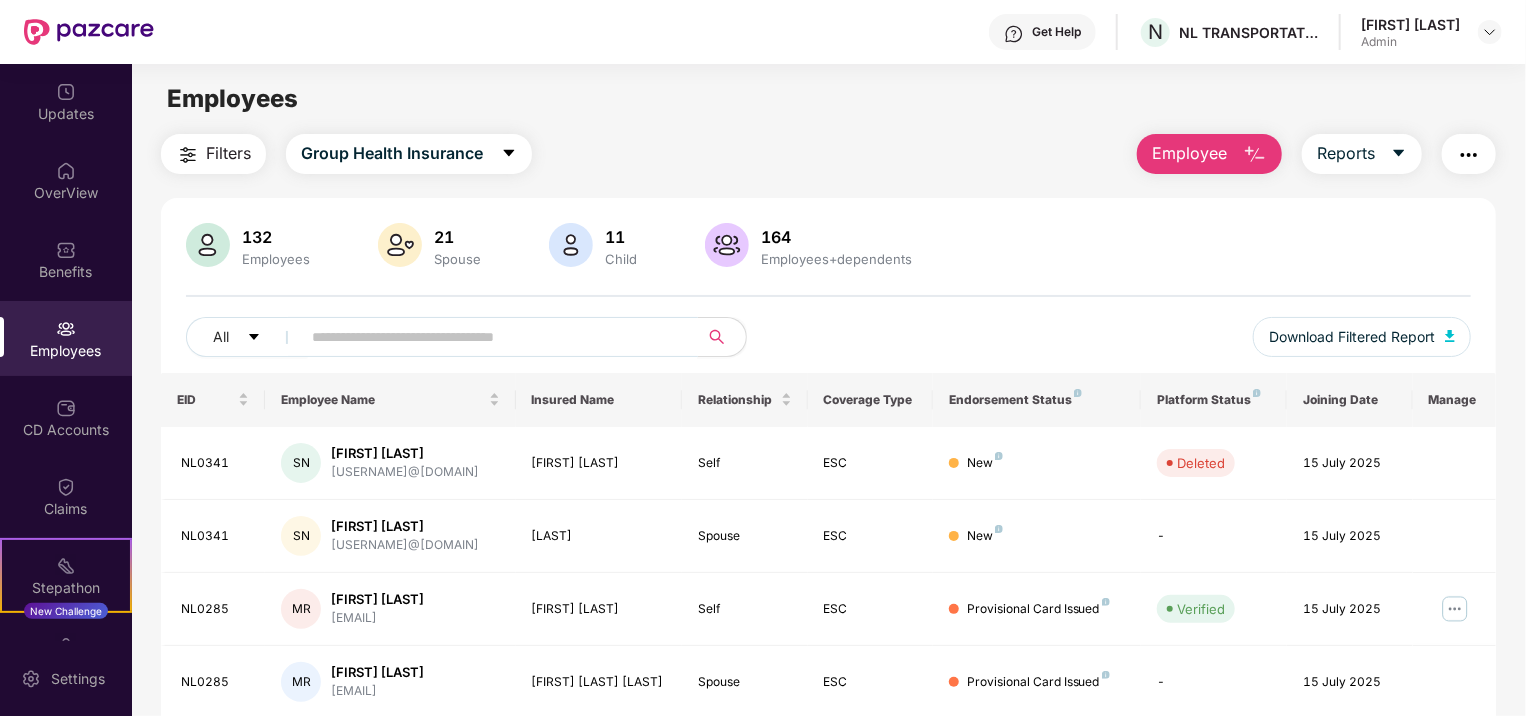 click at bounding box center [491, 337] 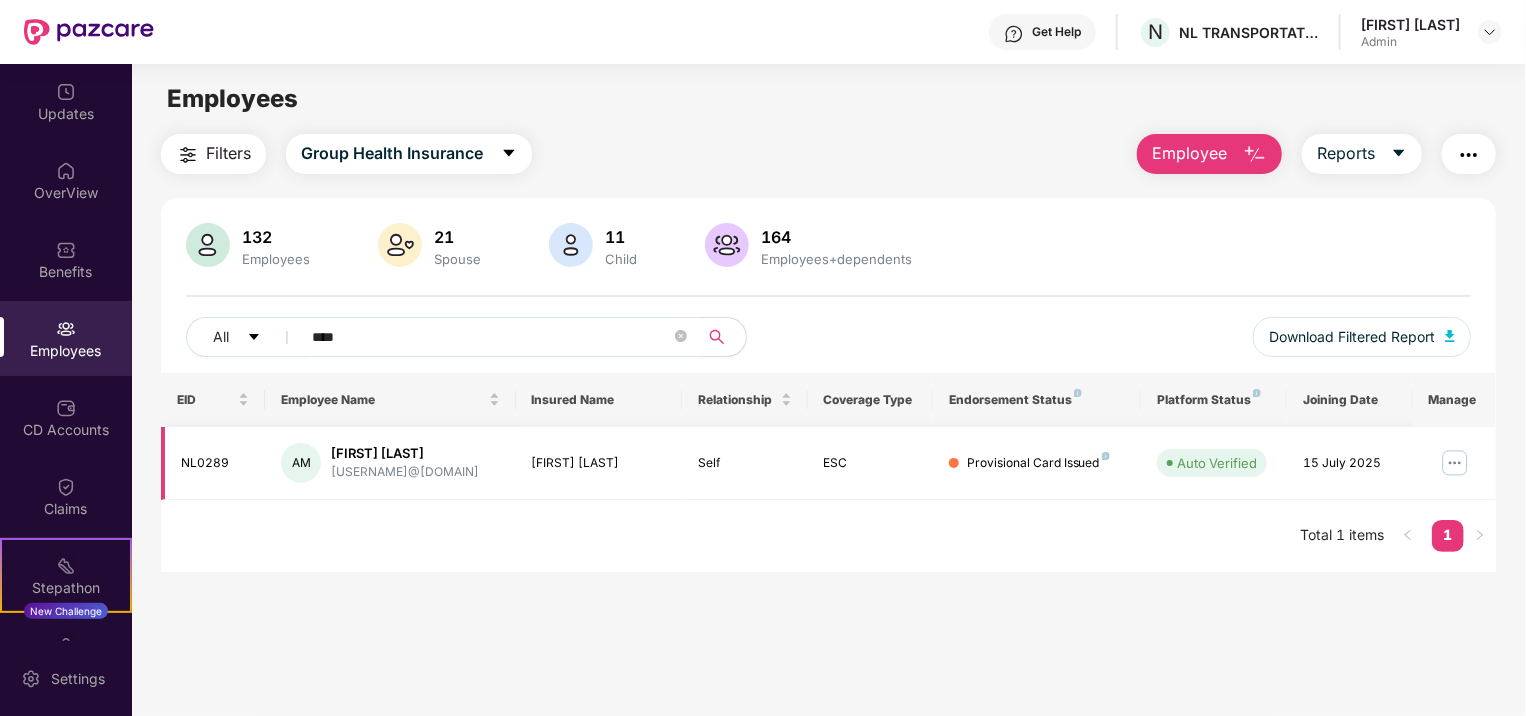 type on "****" 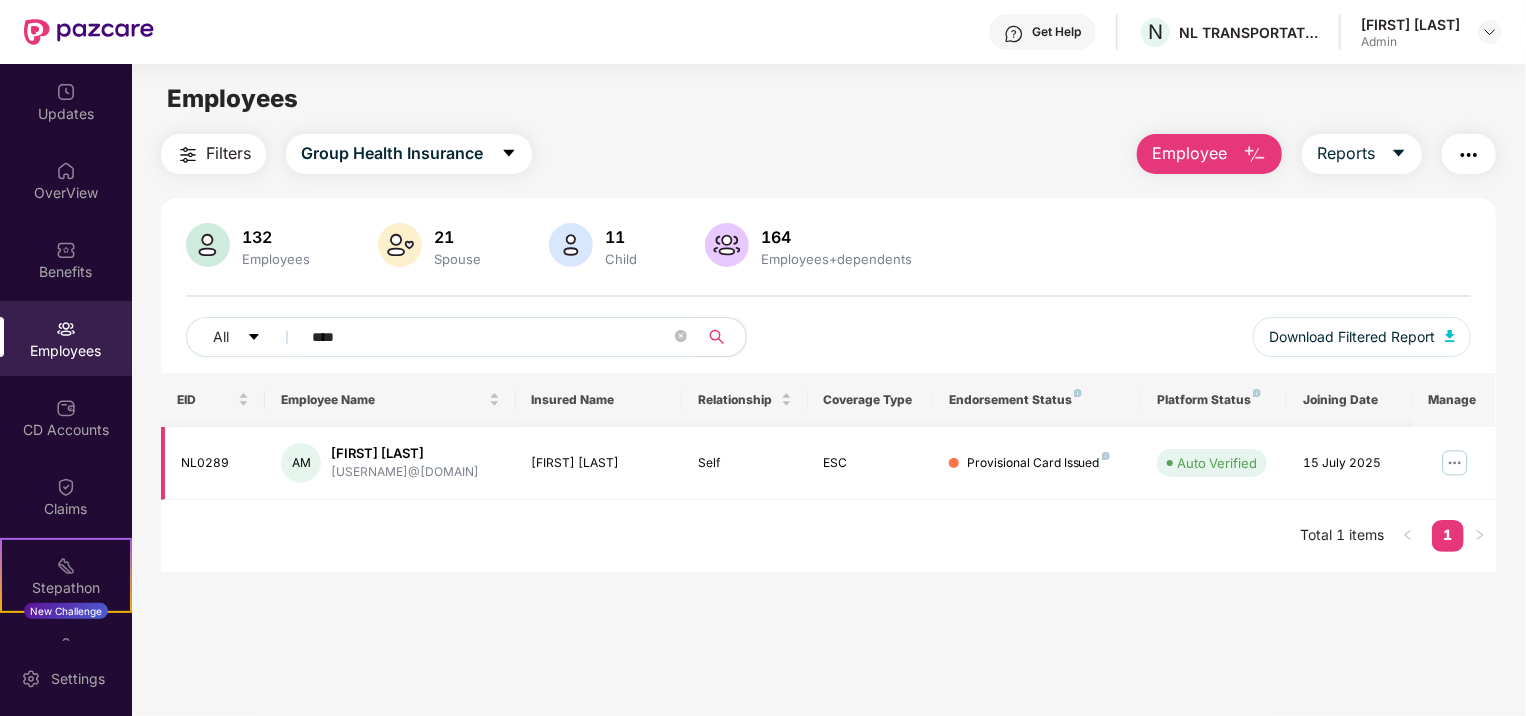 click at bounding box center [1455, 463] 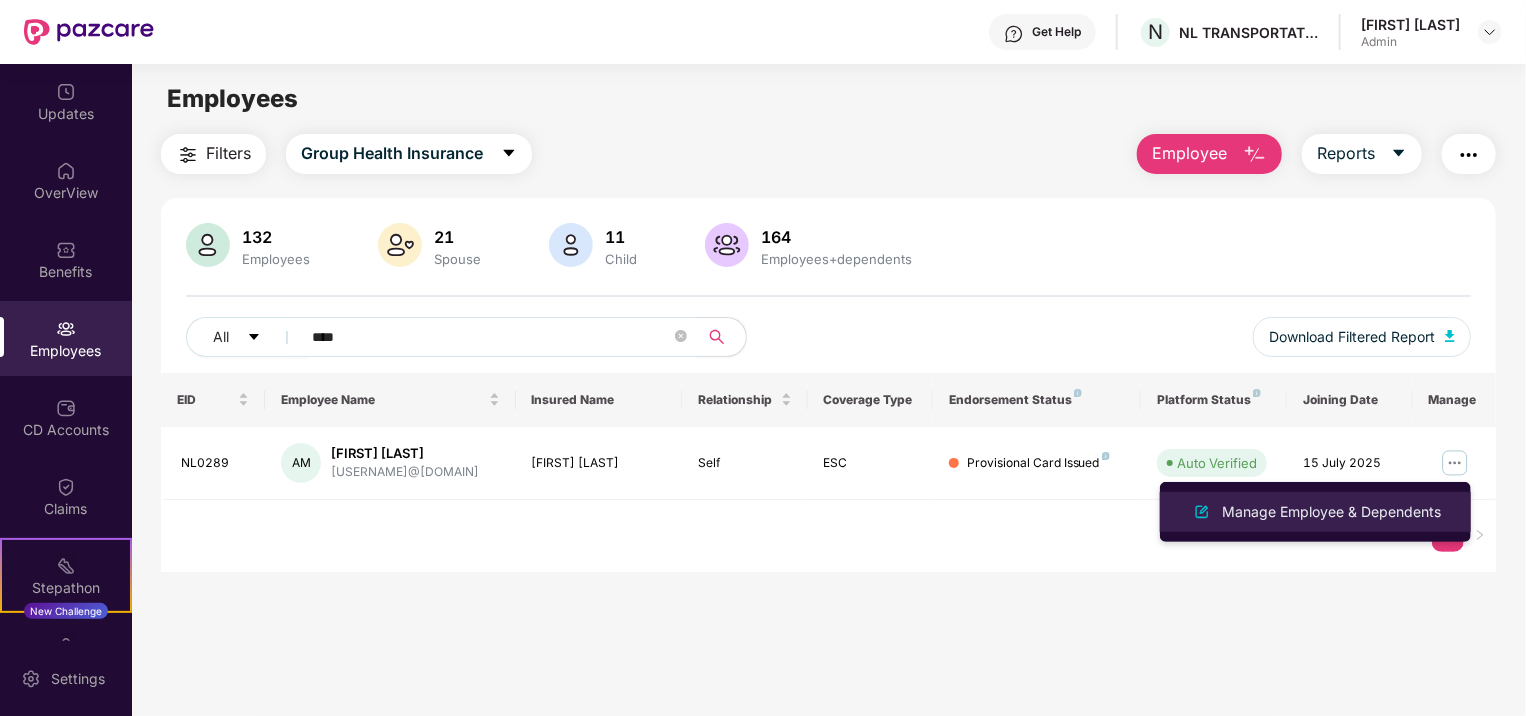 click on "Manage Employee & Dependents" at bounding box center (1331, 512) 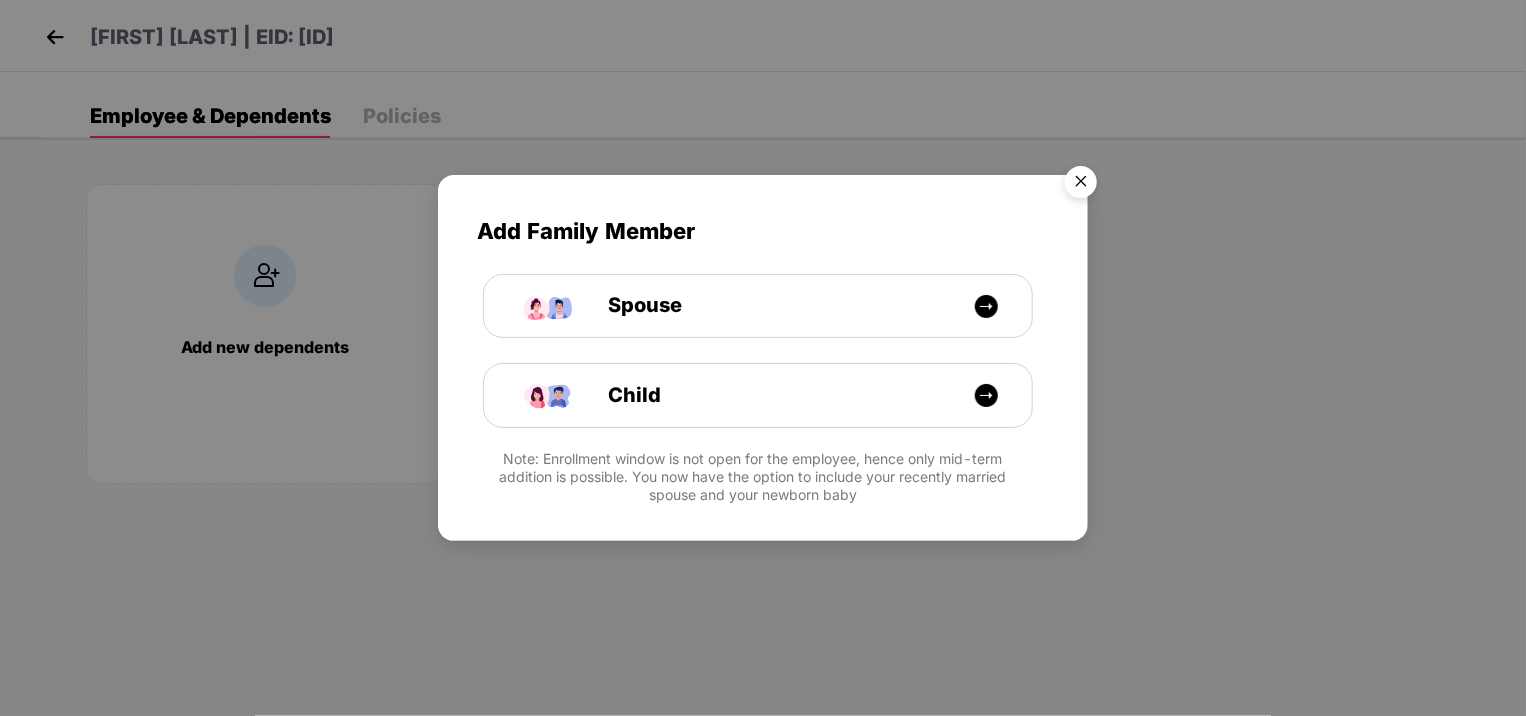 click at bounding box center [1081, 185] 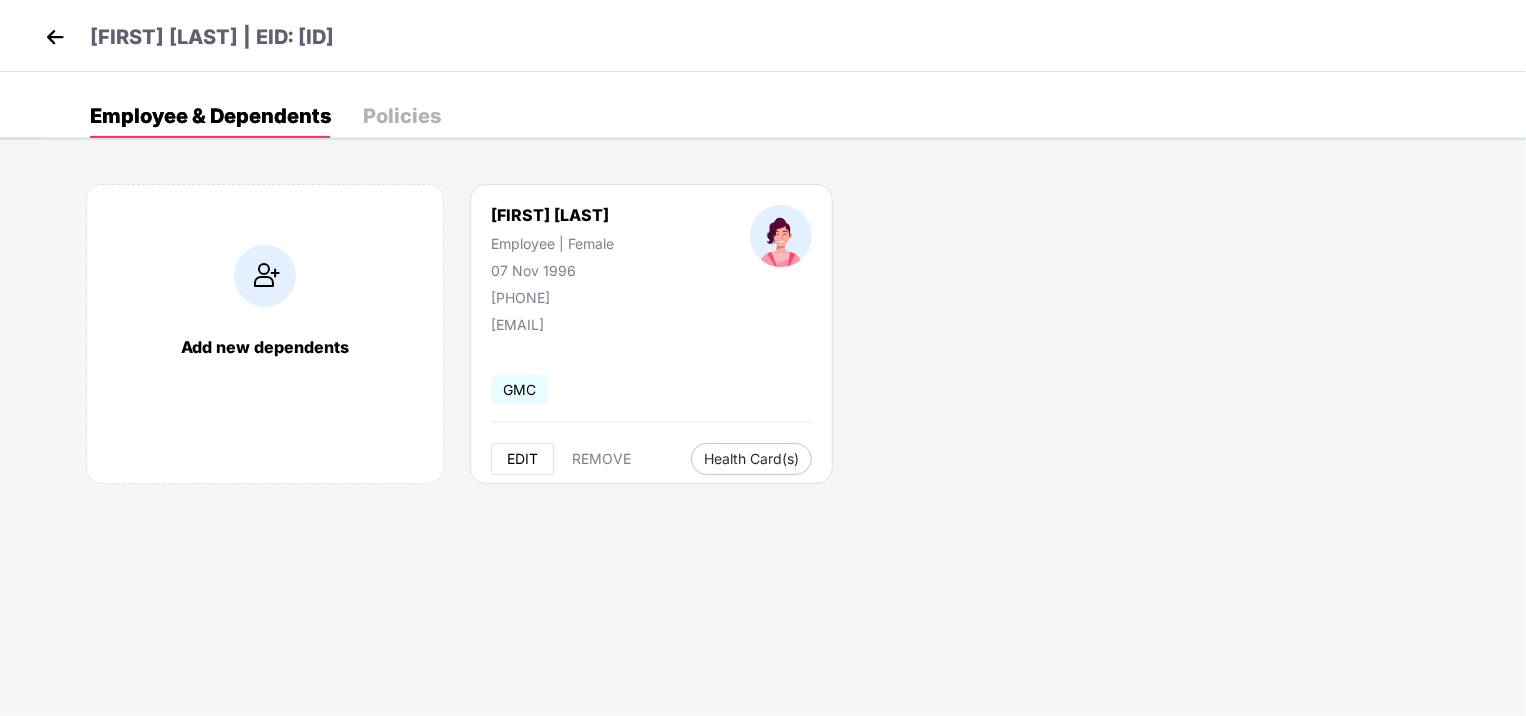 click on "EDIT" at bounding box center (522, 459) 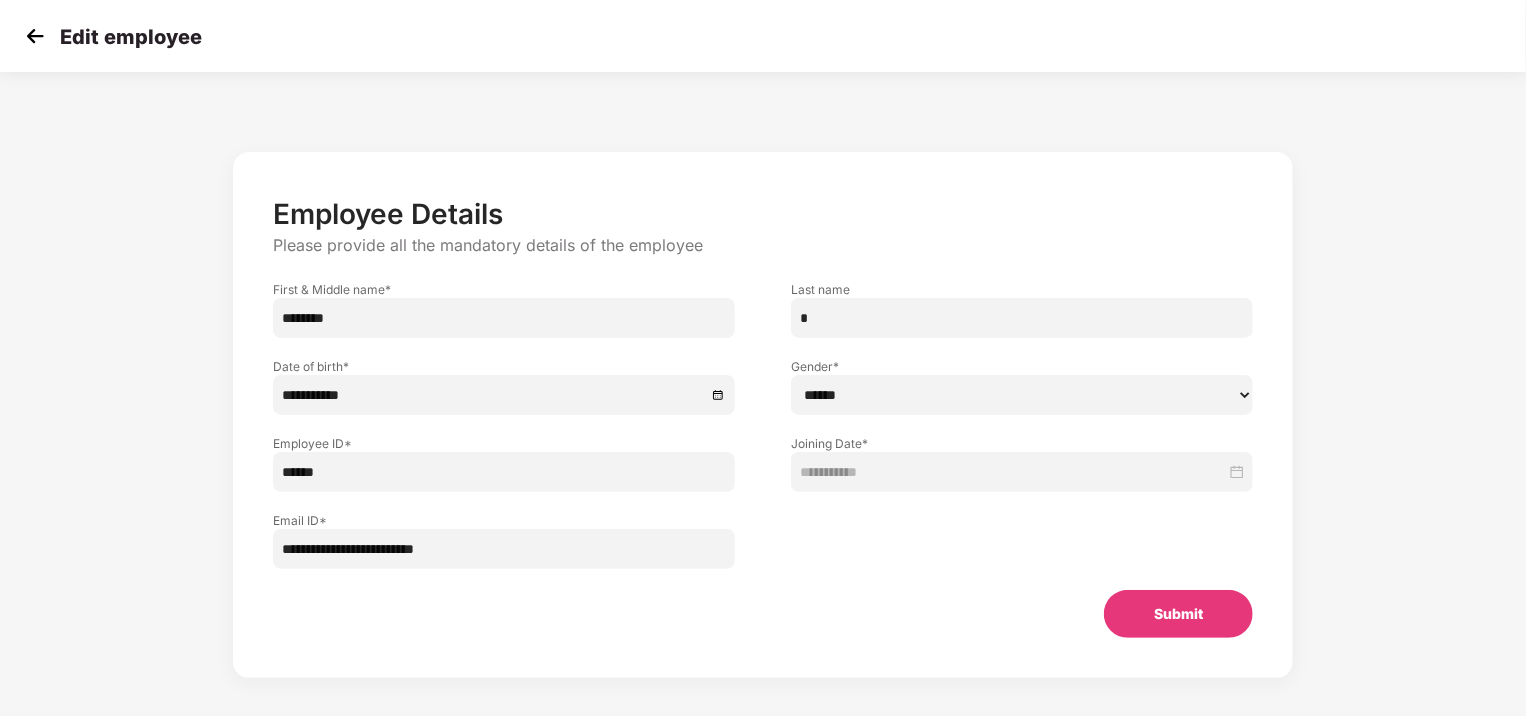 click on "****** **** ******" at bounding box center [1022, 395] 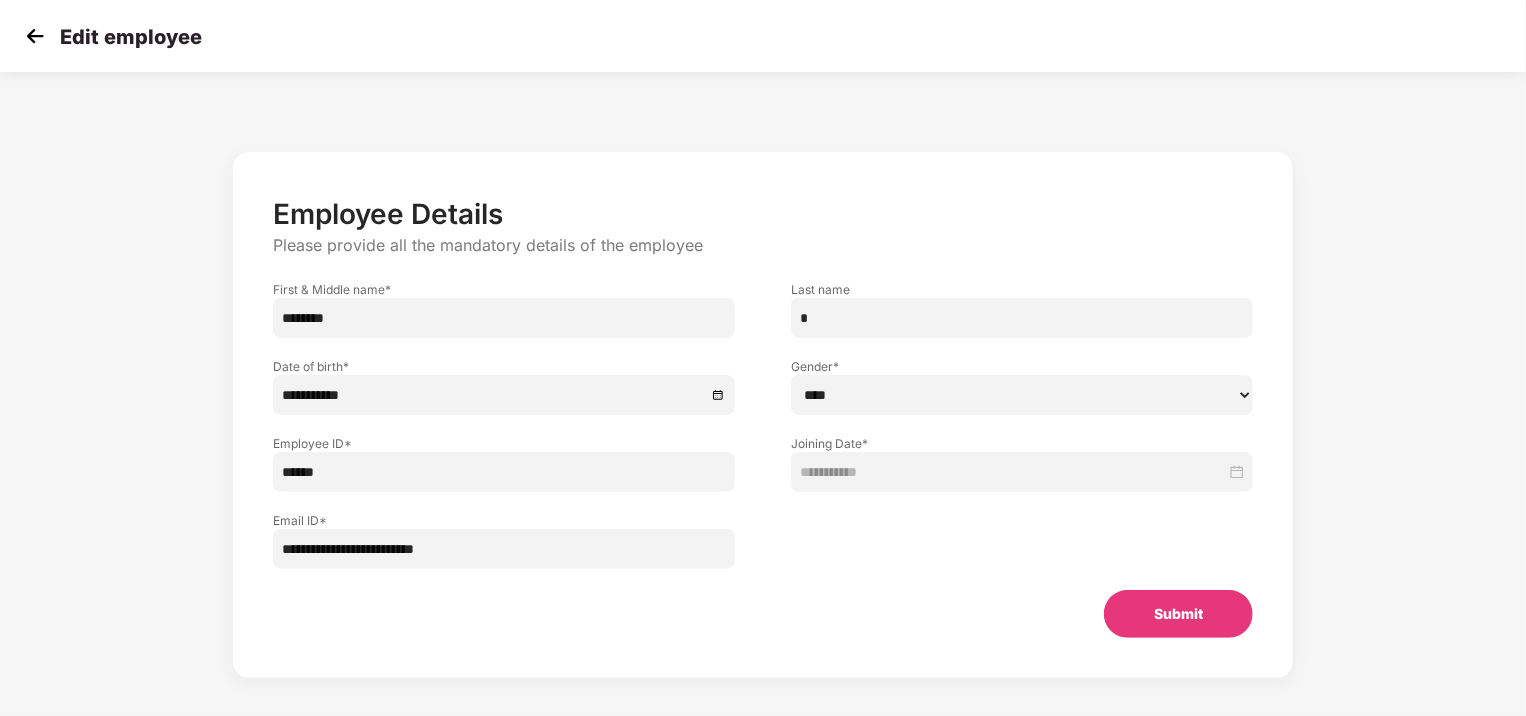 click on "****** **** ******" at bounding box center (1022, 395) 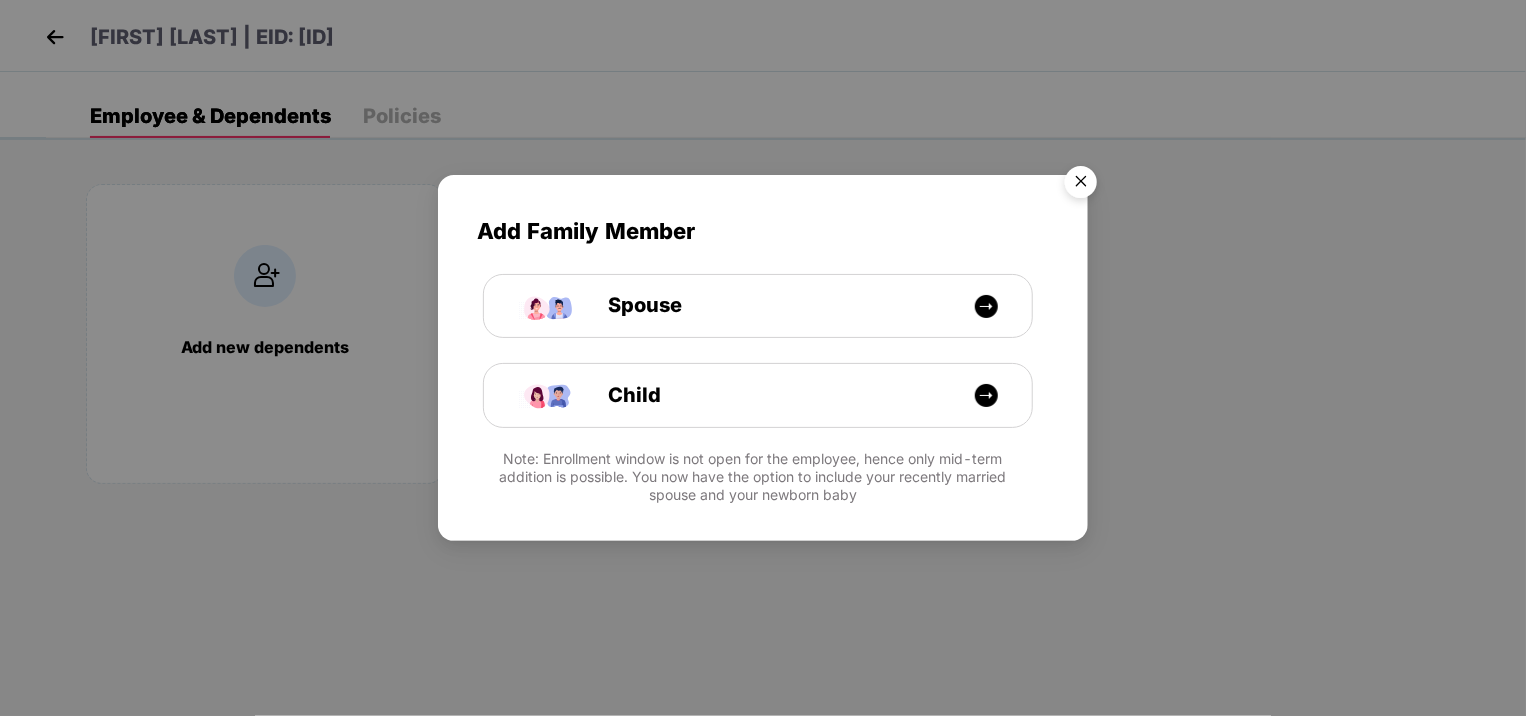 click at bounding box center [1081, 185] 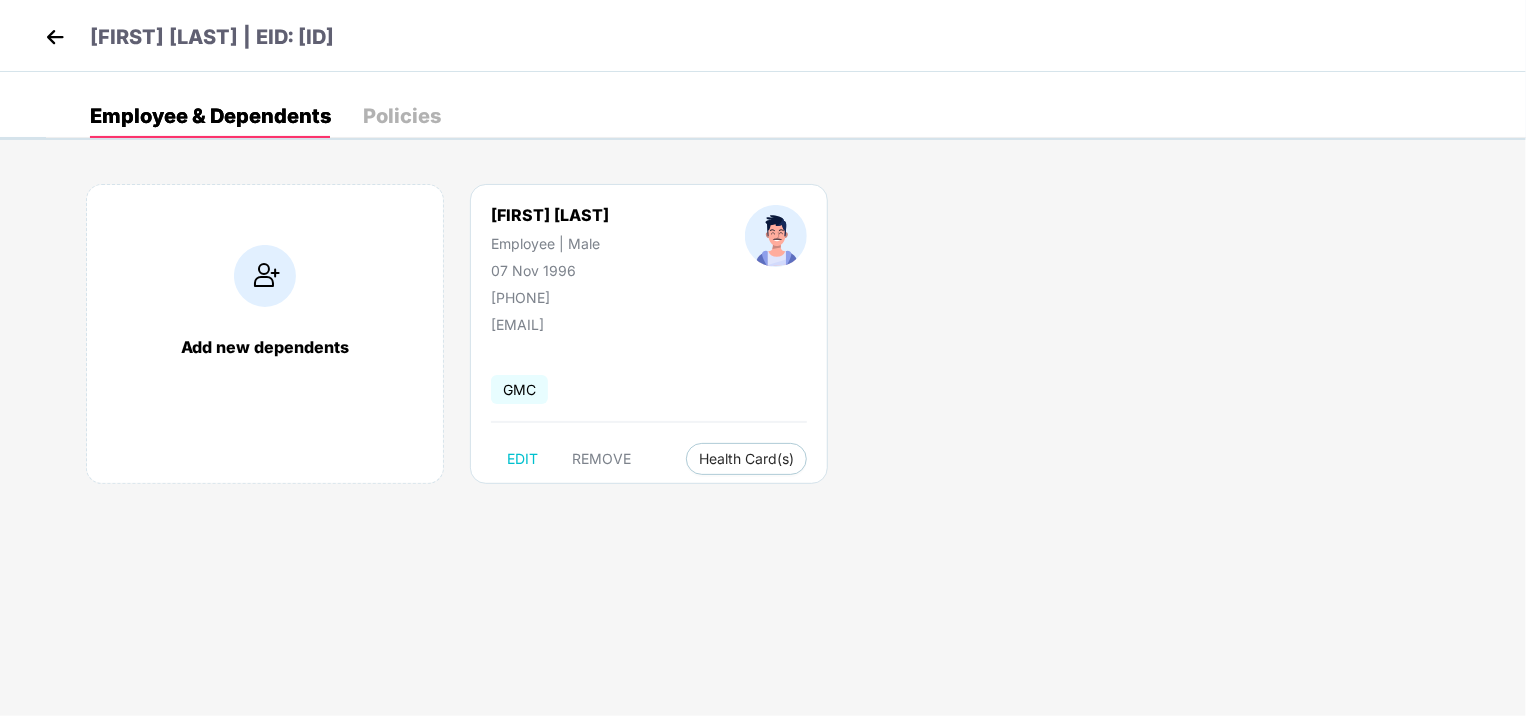 click at bounding box center [55, 37] 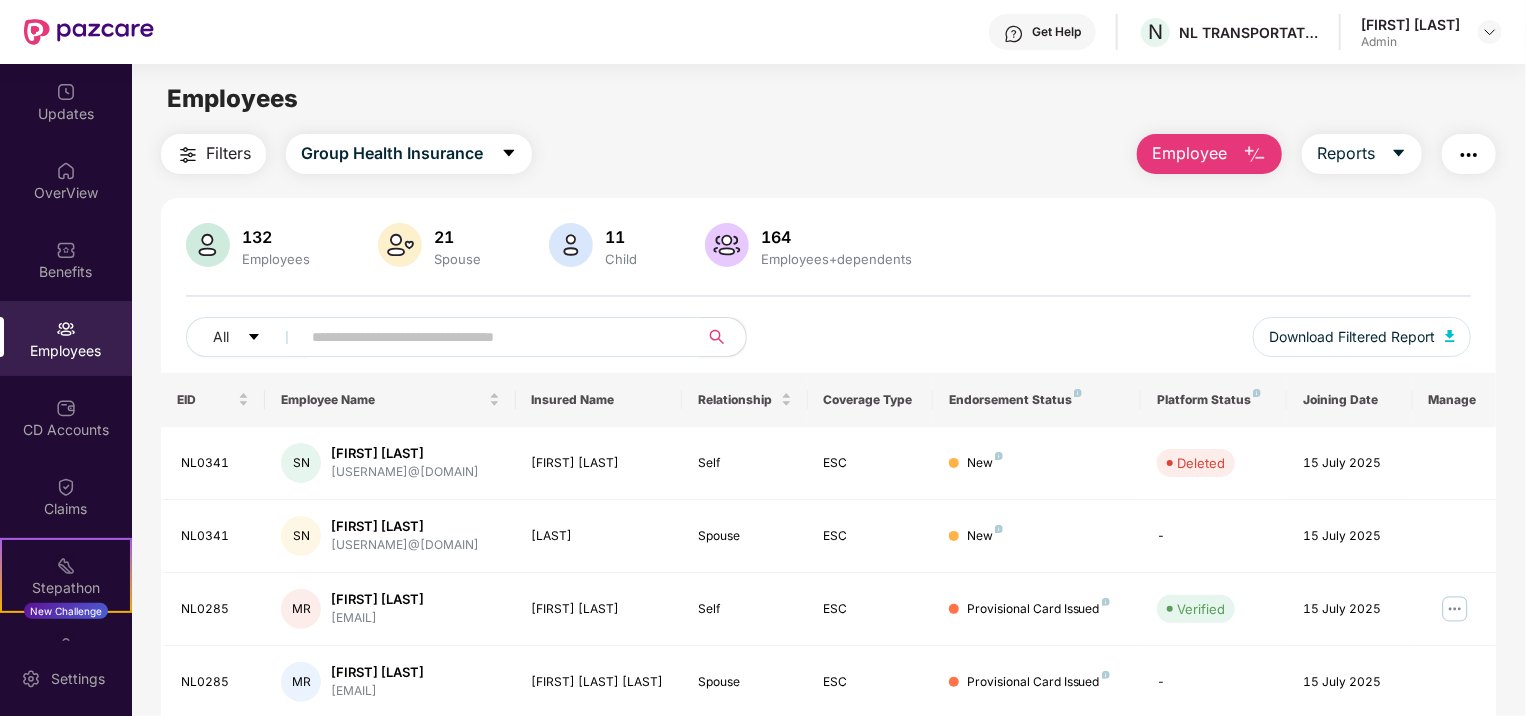click at bounding box center (491, 337) 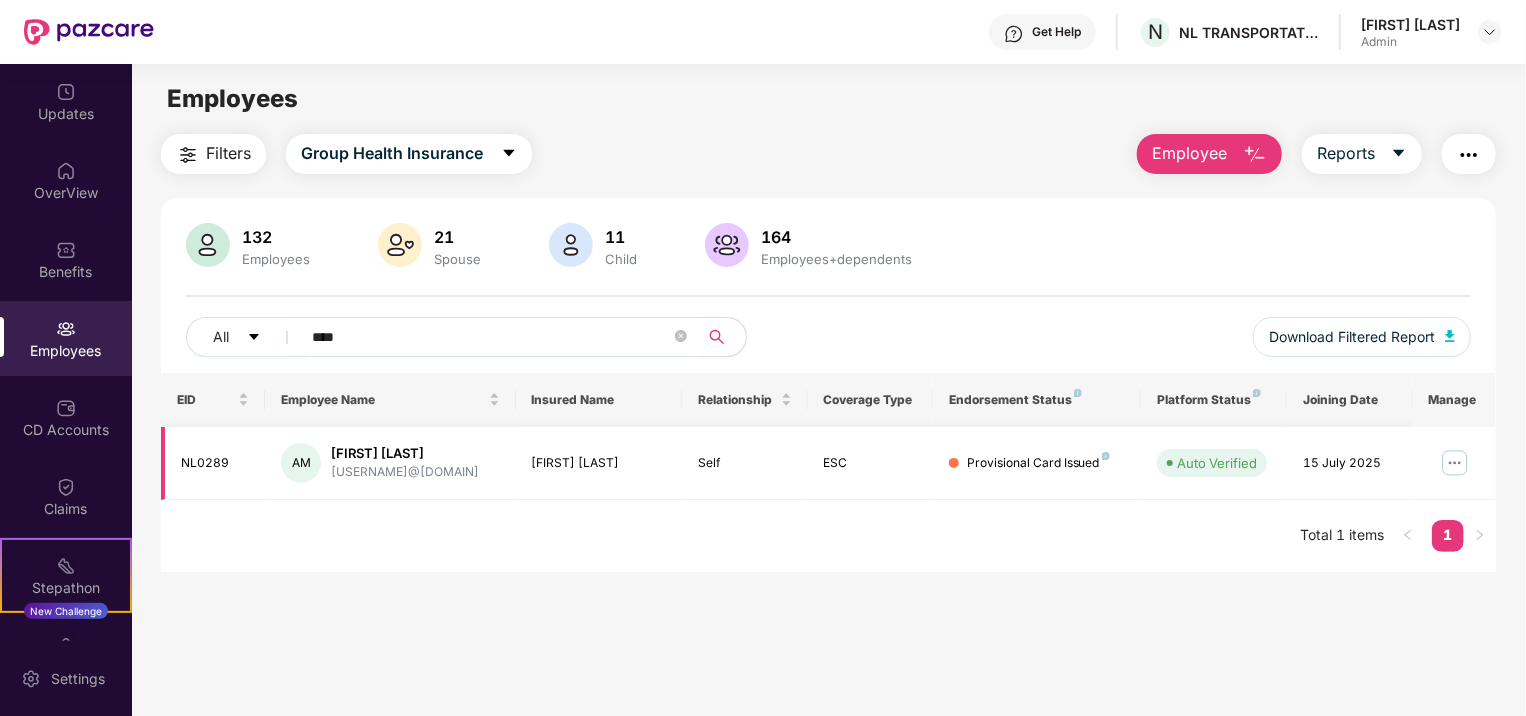 type on "****" 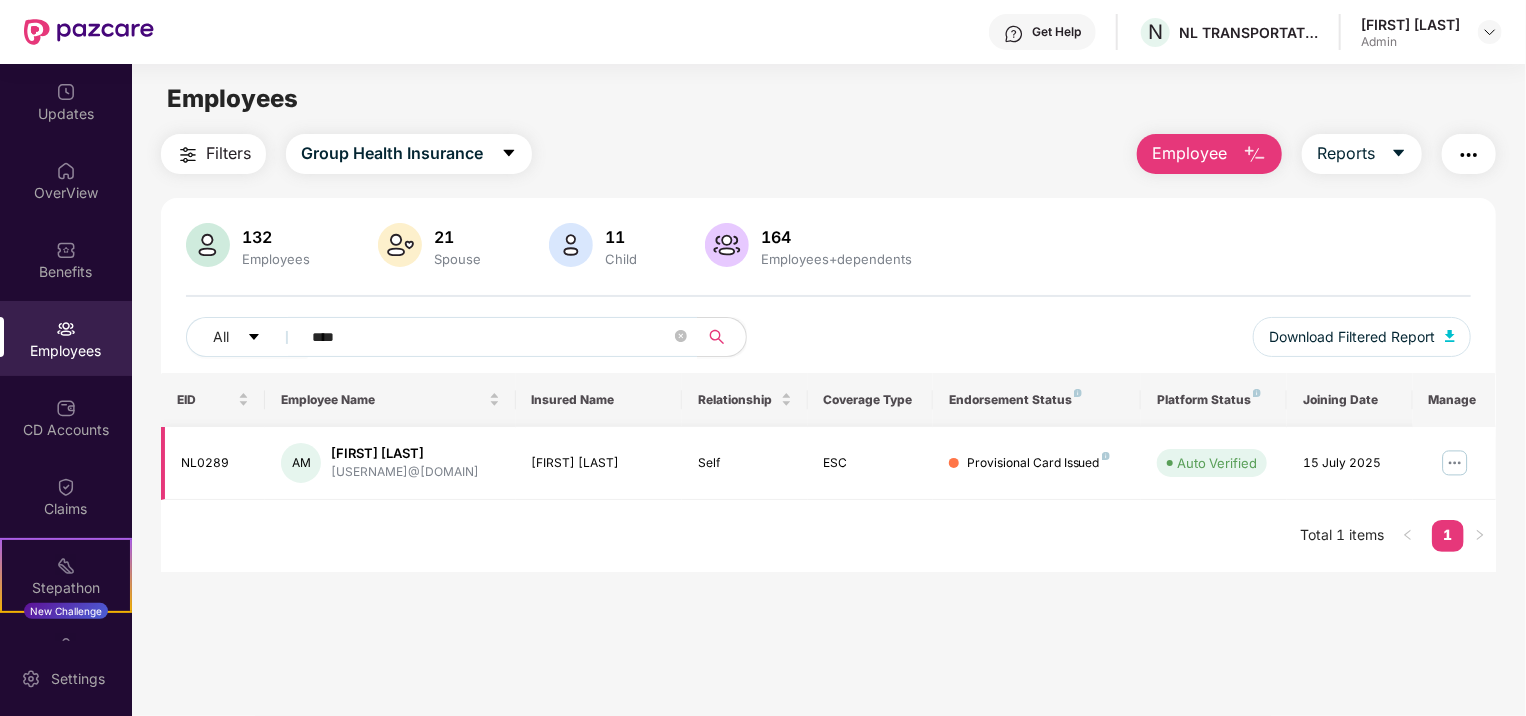 click at bounding box center [1455, 463] 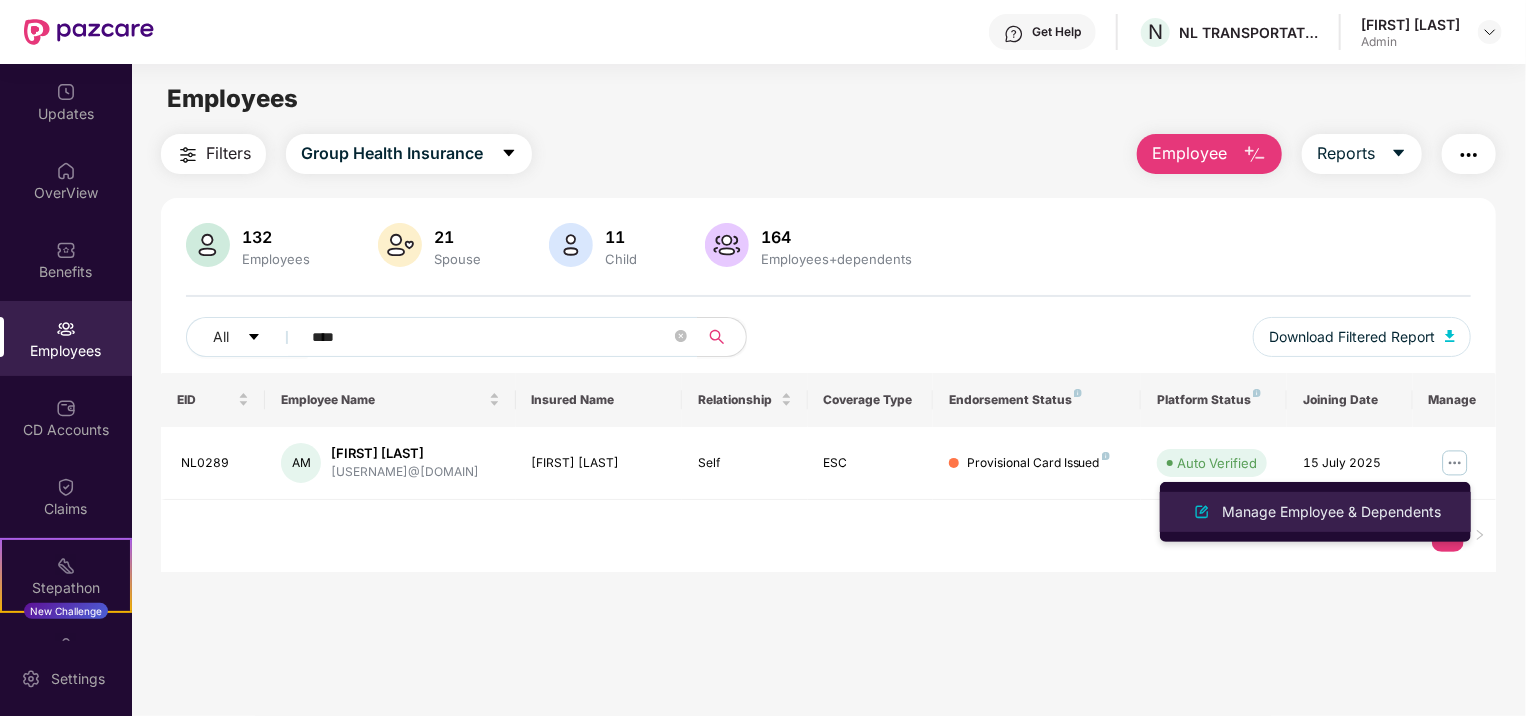 click on "Manage Employee & Dependents" at bounding box center (1331, 512) 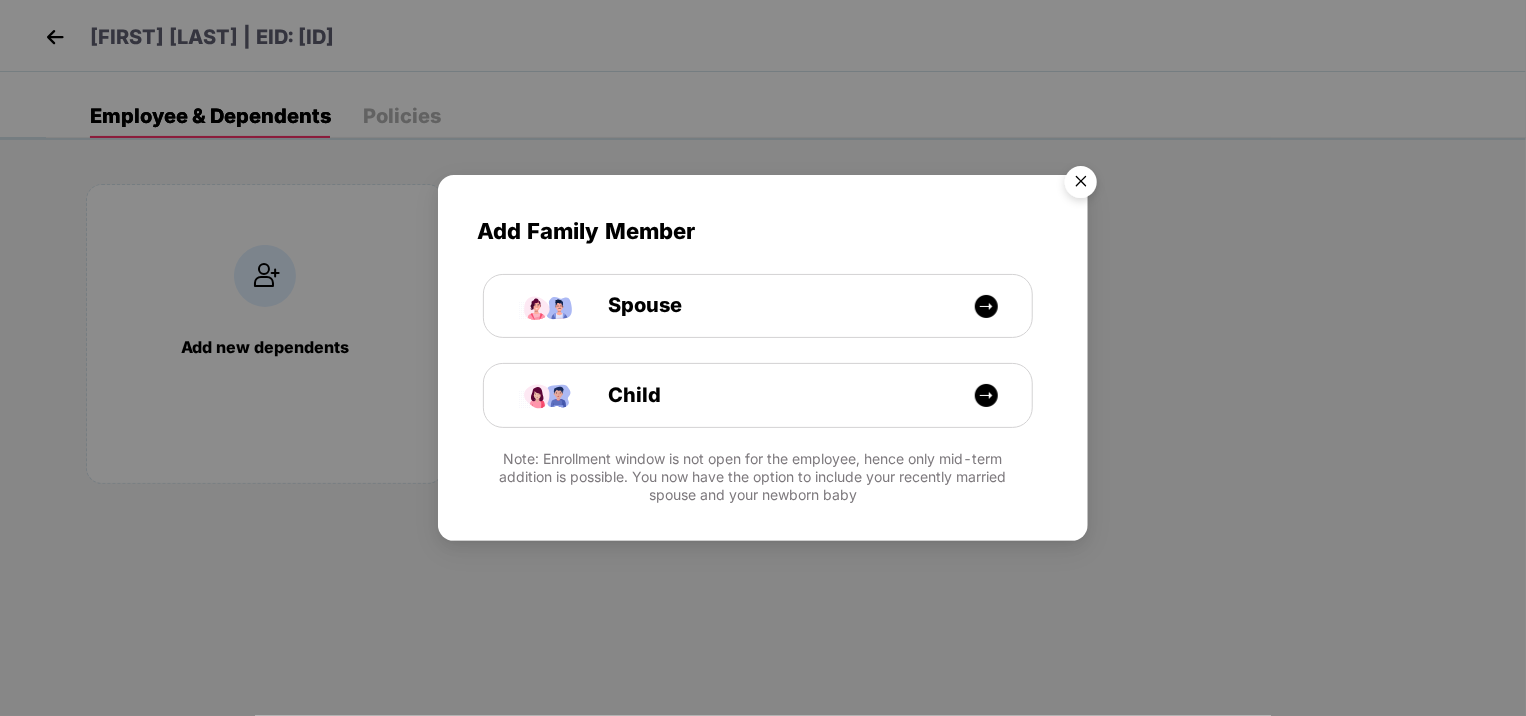 click at bounding box center [1081, 185] 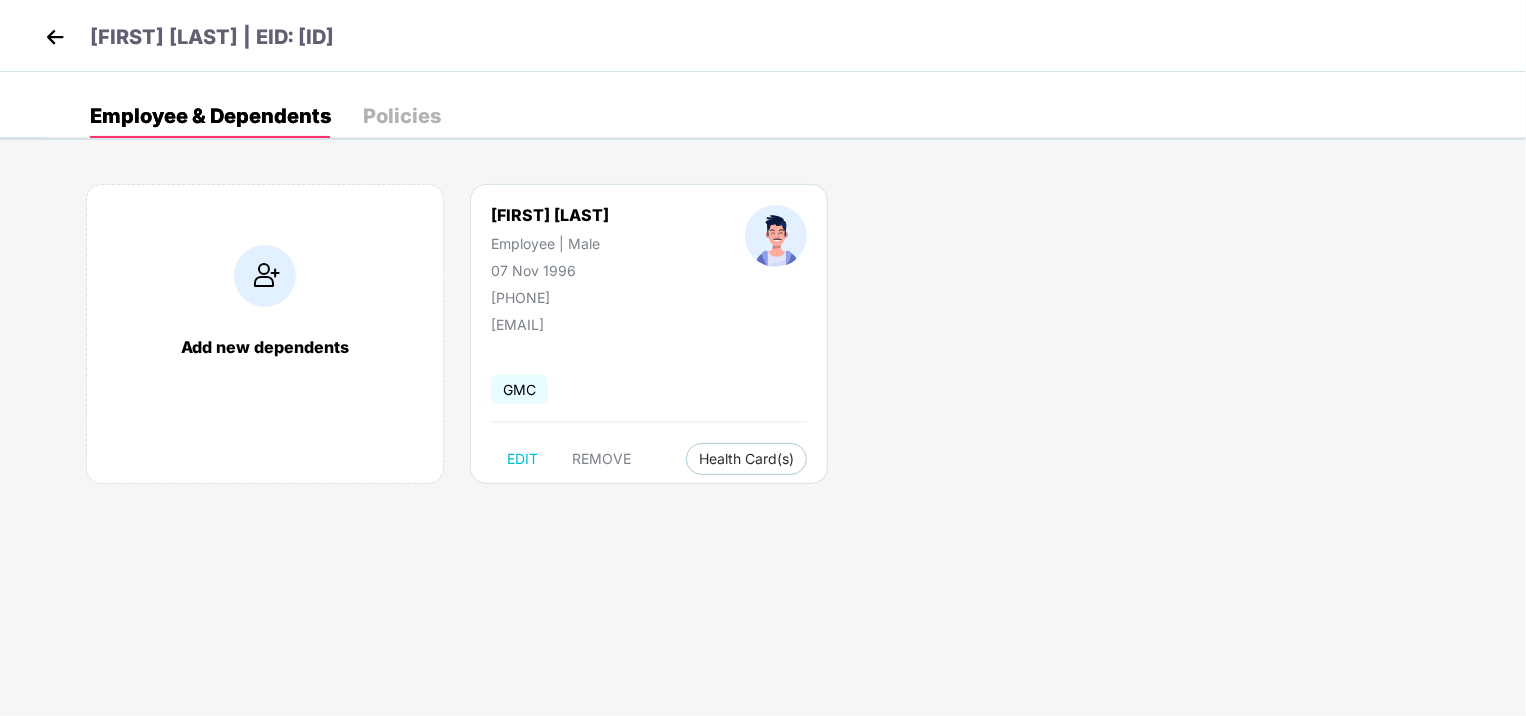 click at bounding box center [55, 37] 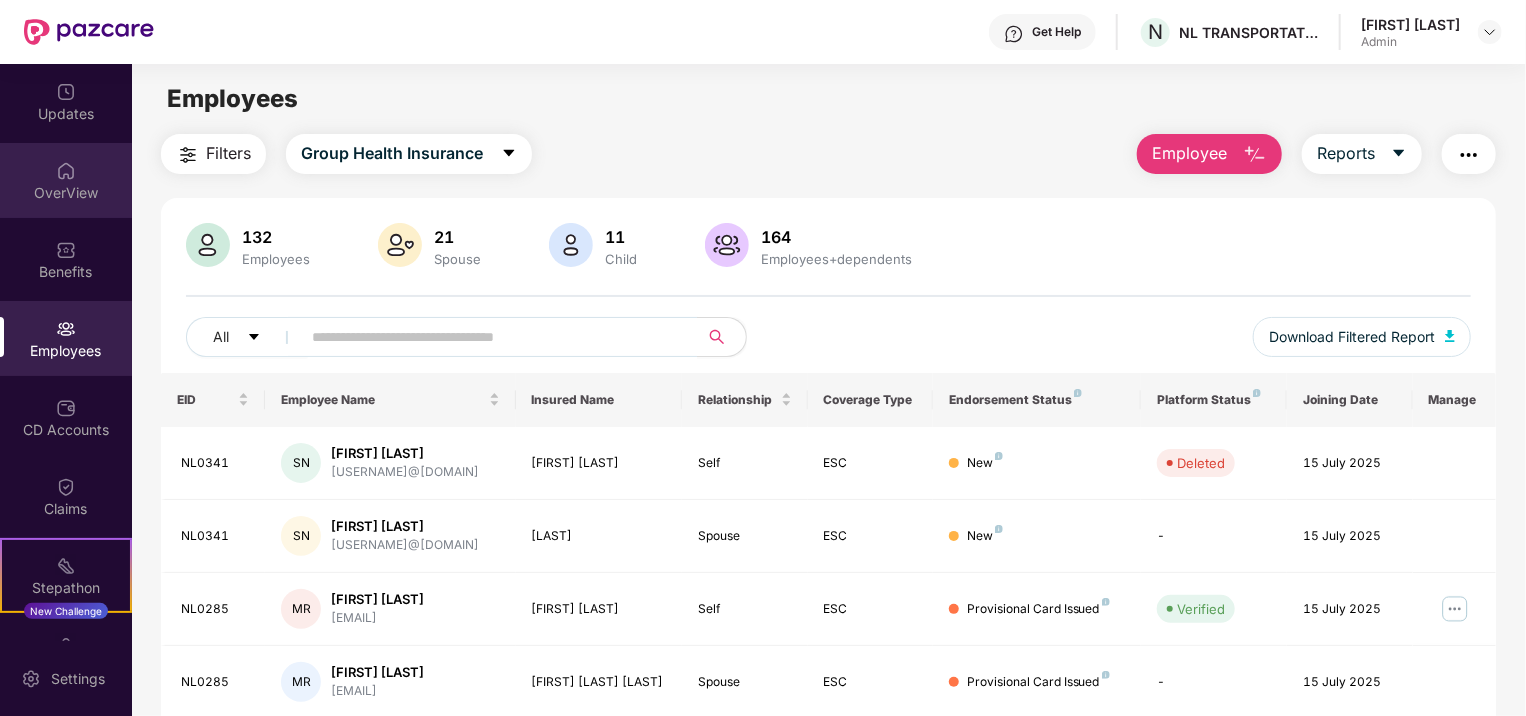 click at bounding box center (66, 171) 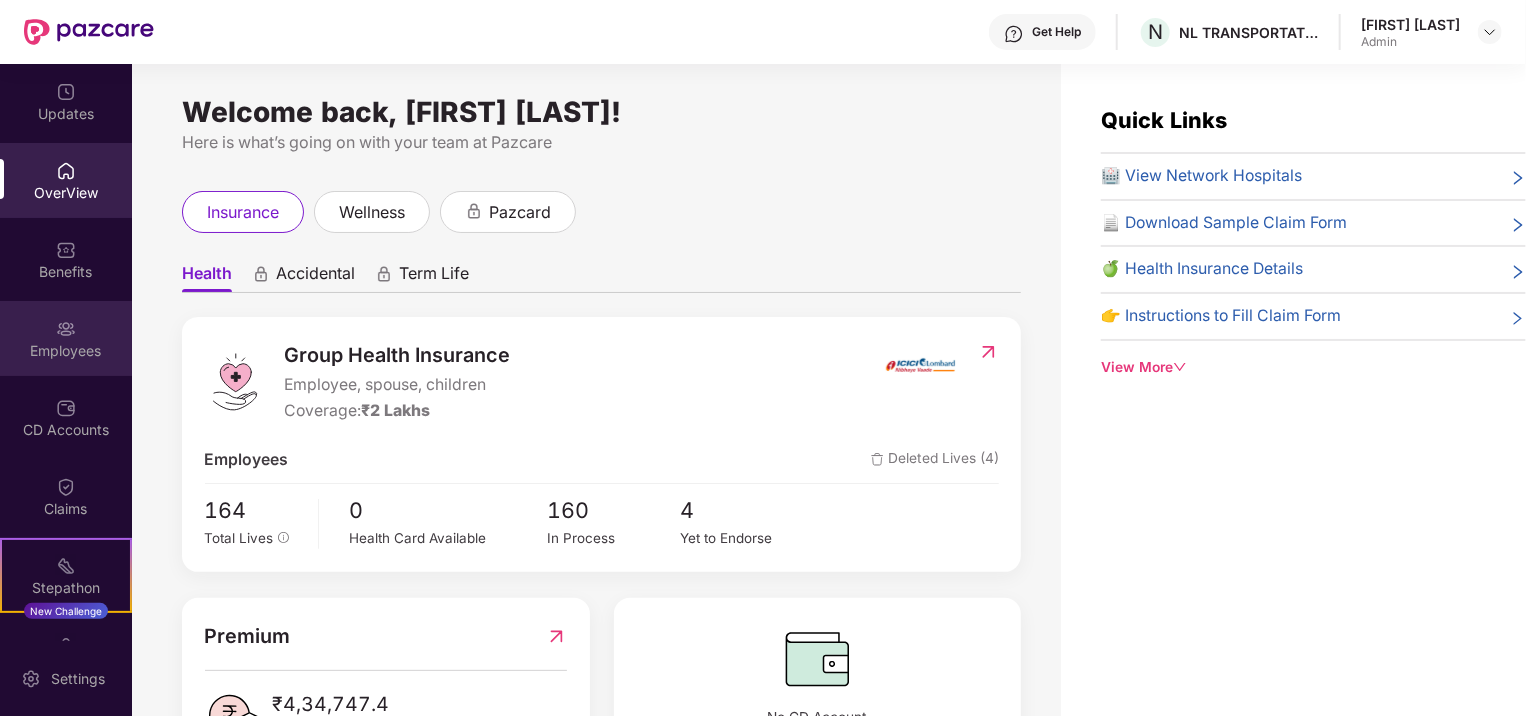 click on "Employees" at bounding box center (66, 351) 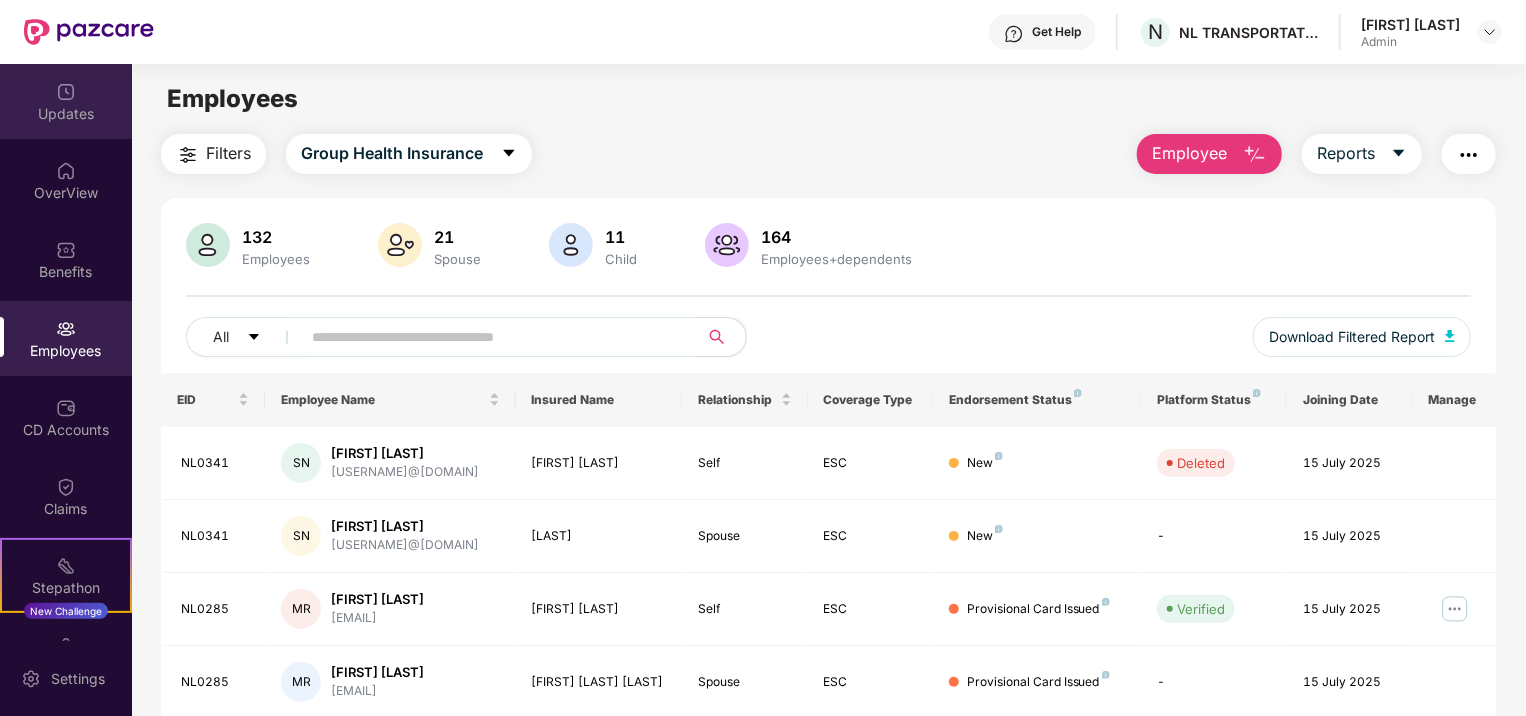 click on "Updates" at bounding box center (66, 114) 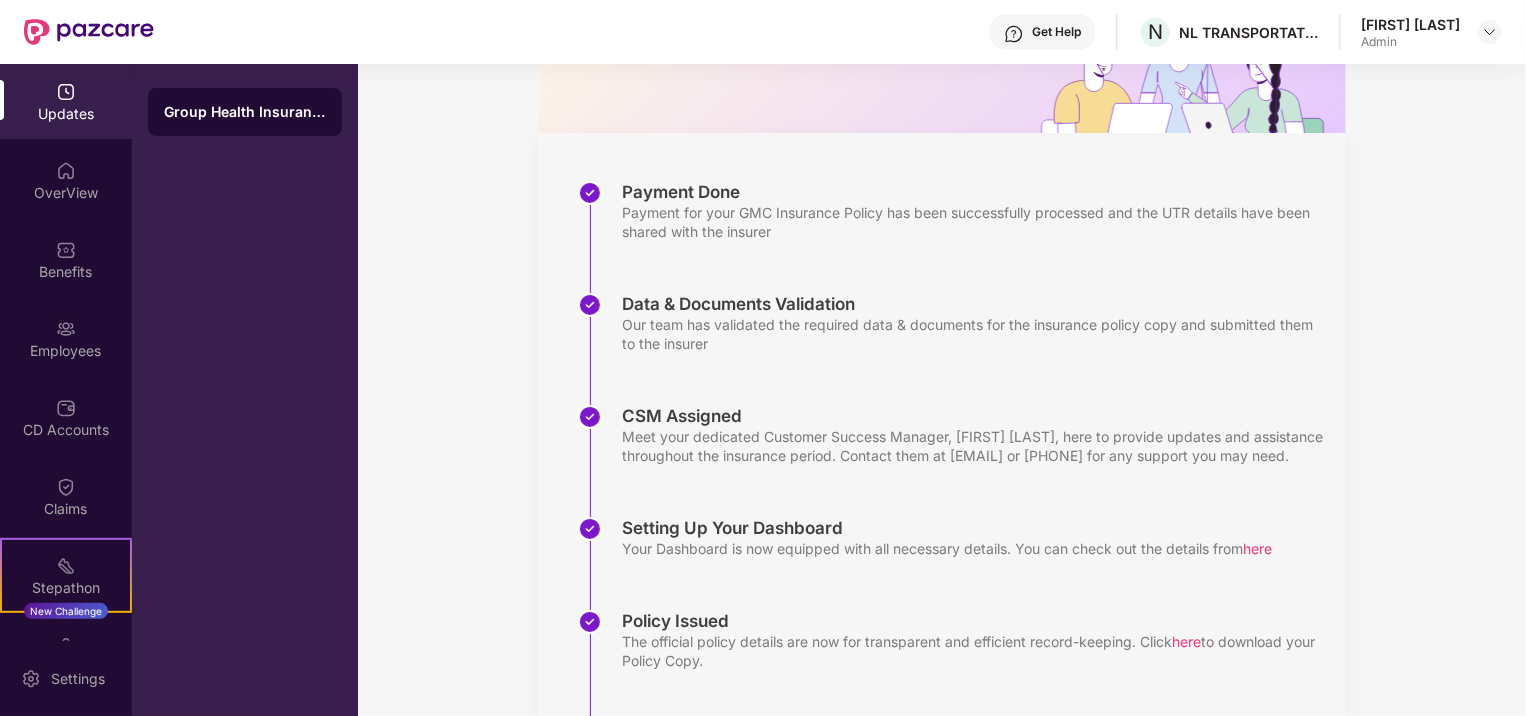 scroll, scrollTop: 0, scrollLeft: 0, axis: both 